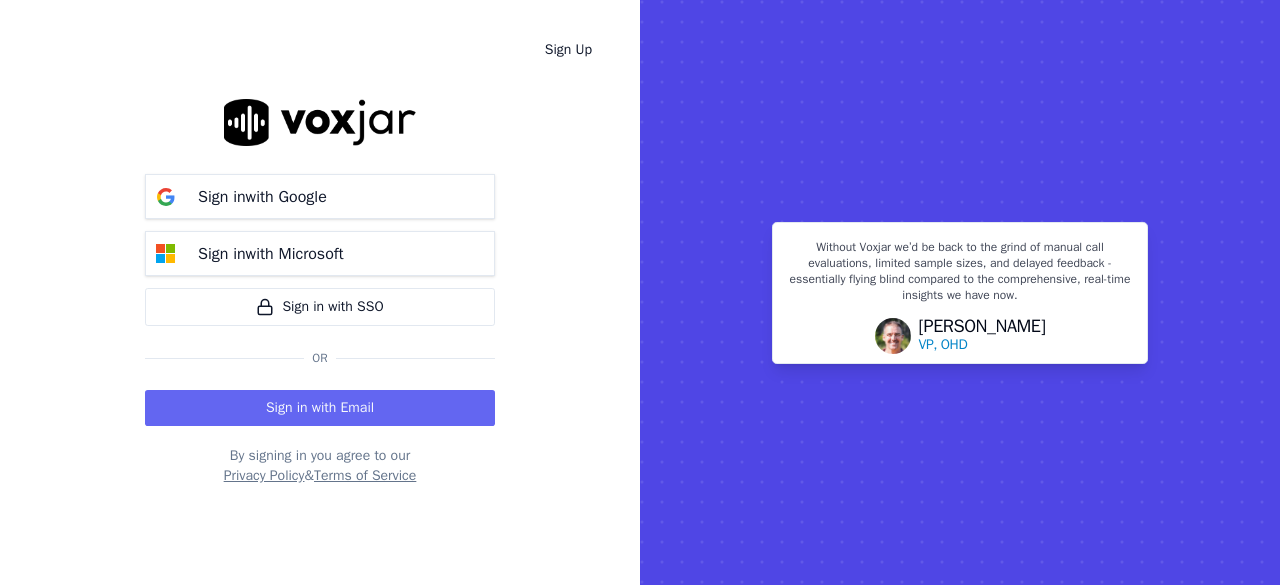 scroll, scrollTop: 0, scrollLeft: 0, axis: both 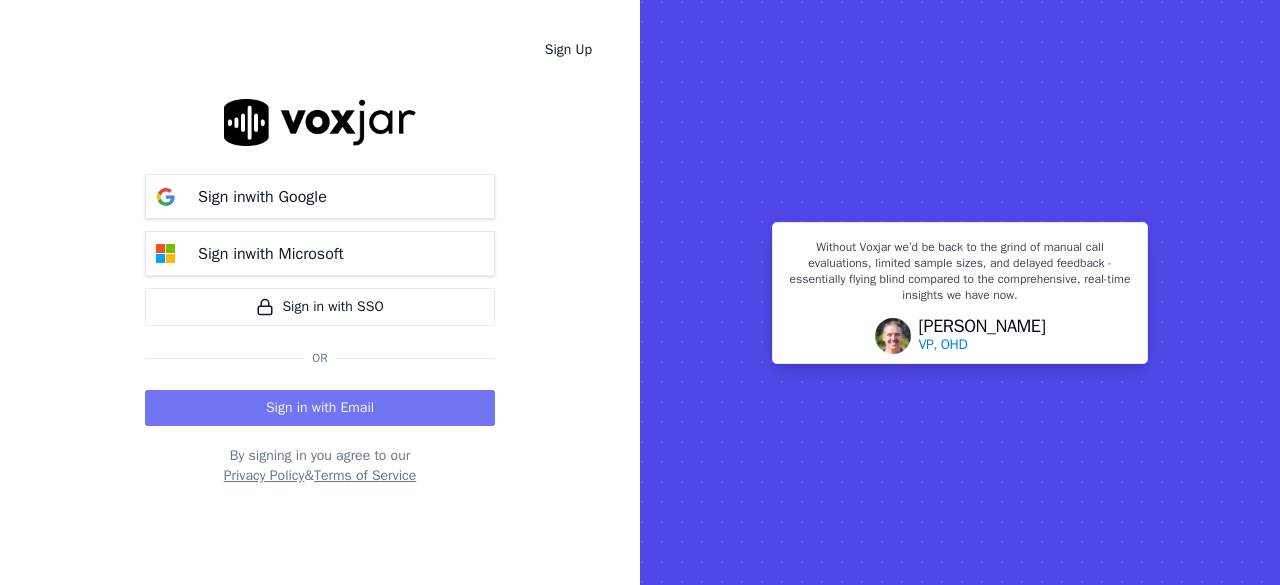 click on "Sign in with Email" at bounding box center (320, 408) 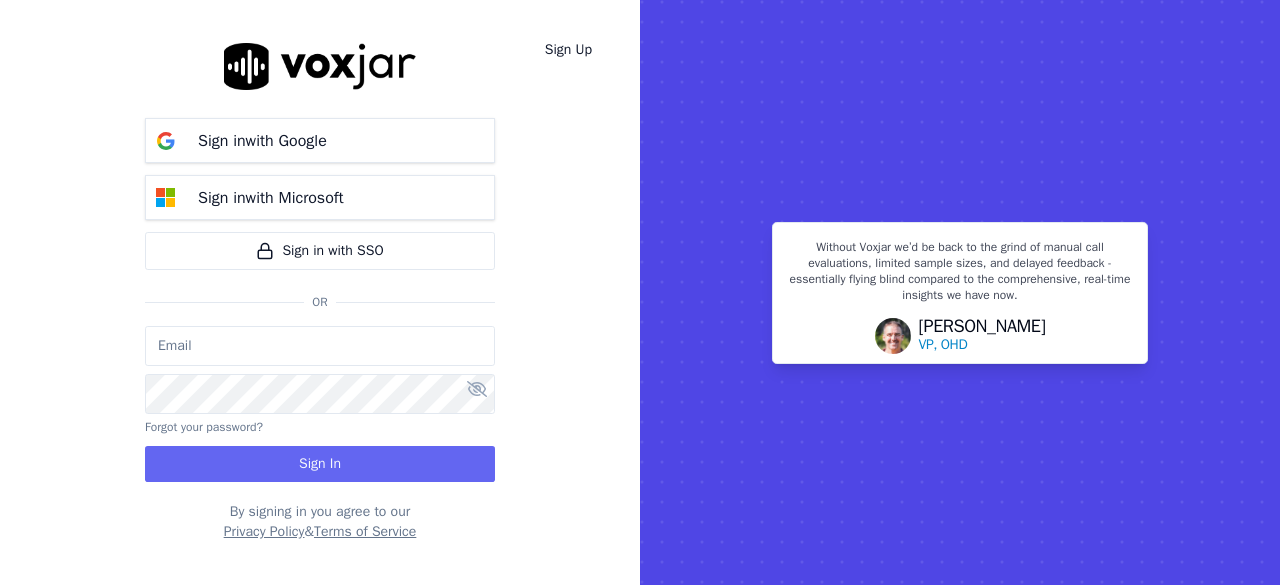 type on "jtamay@asilpc.com" 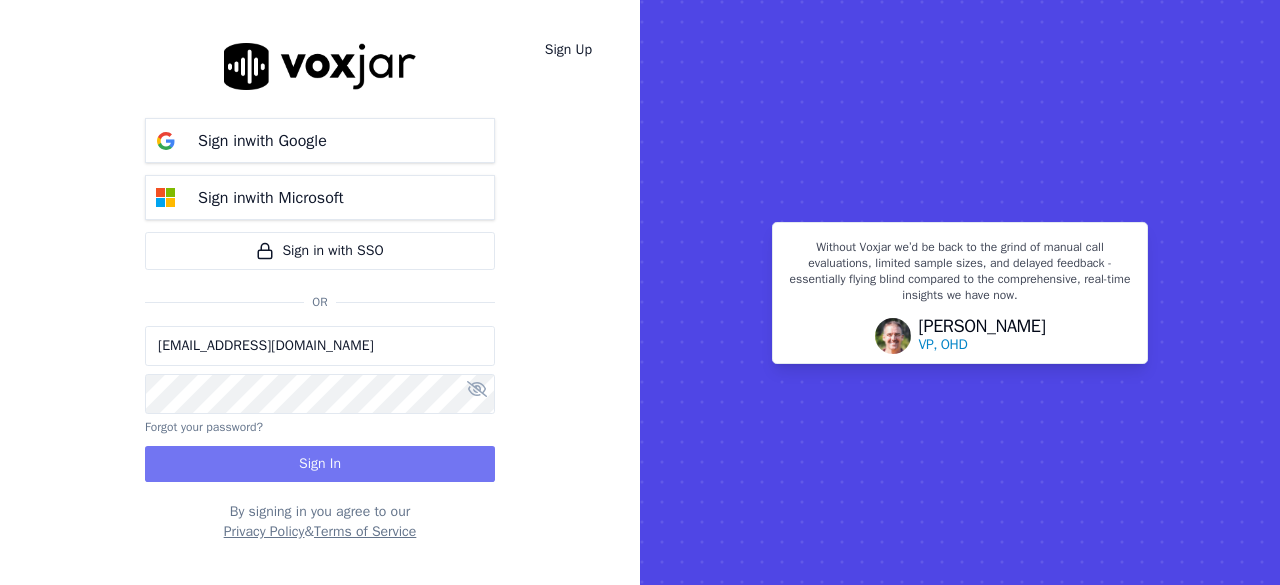 click on "Sign In" at bounding box center [320, 464] 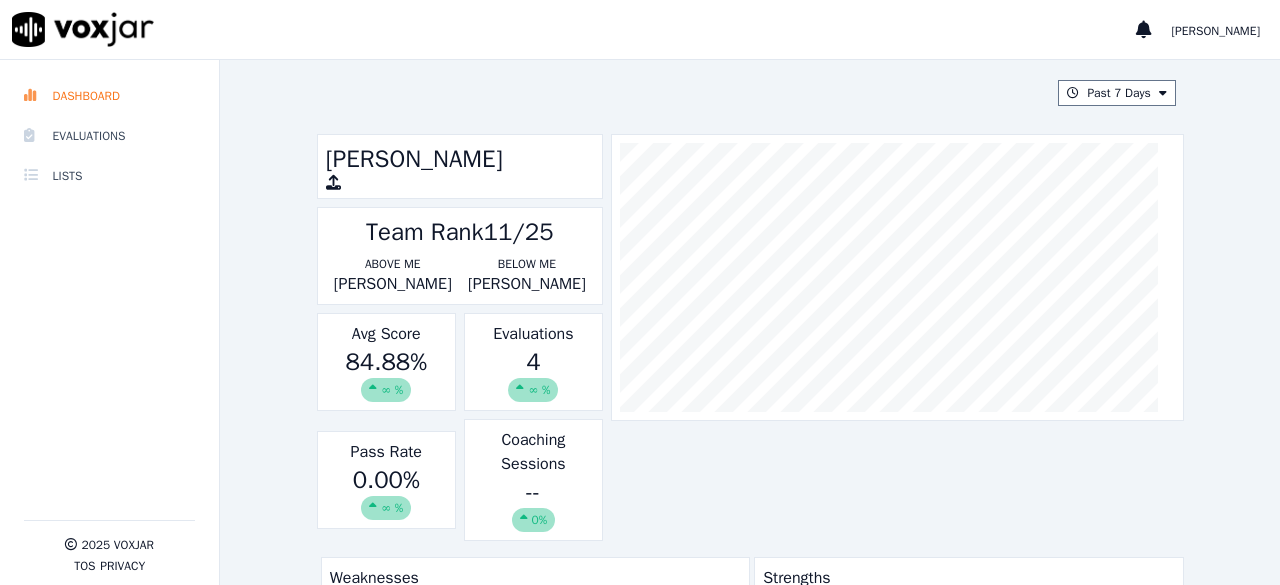 scroll, scrollTop: 0, scrollLeft: 0, axis: both 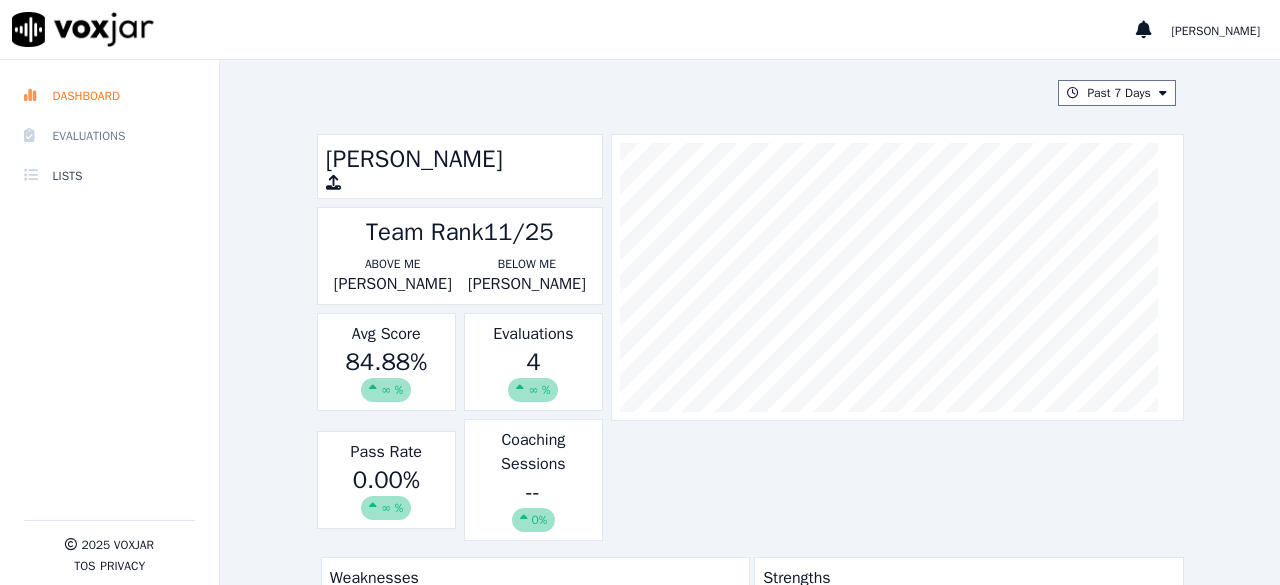 click on "Evaluations" at bounding box center (109, 136) 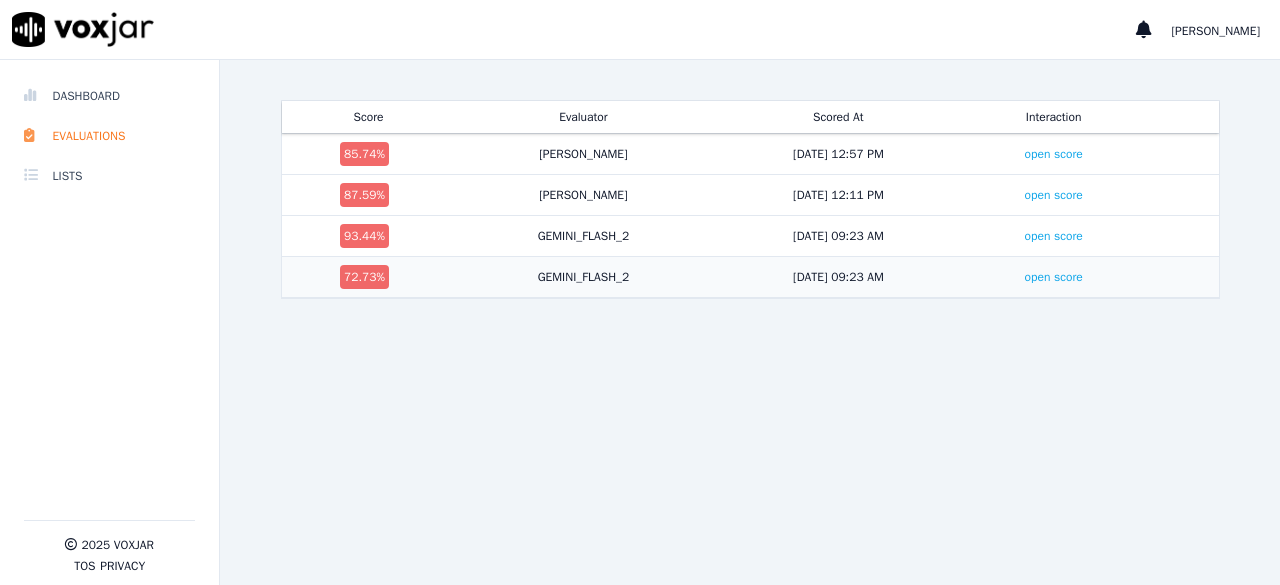 click on "GEMINI_FLASH_2" at bounding box center (584, 277) 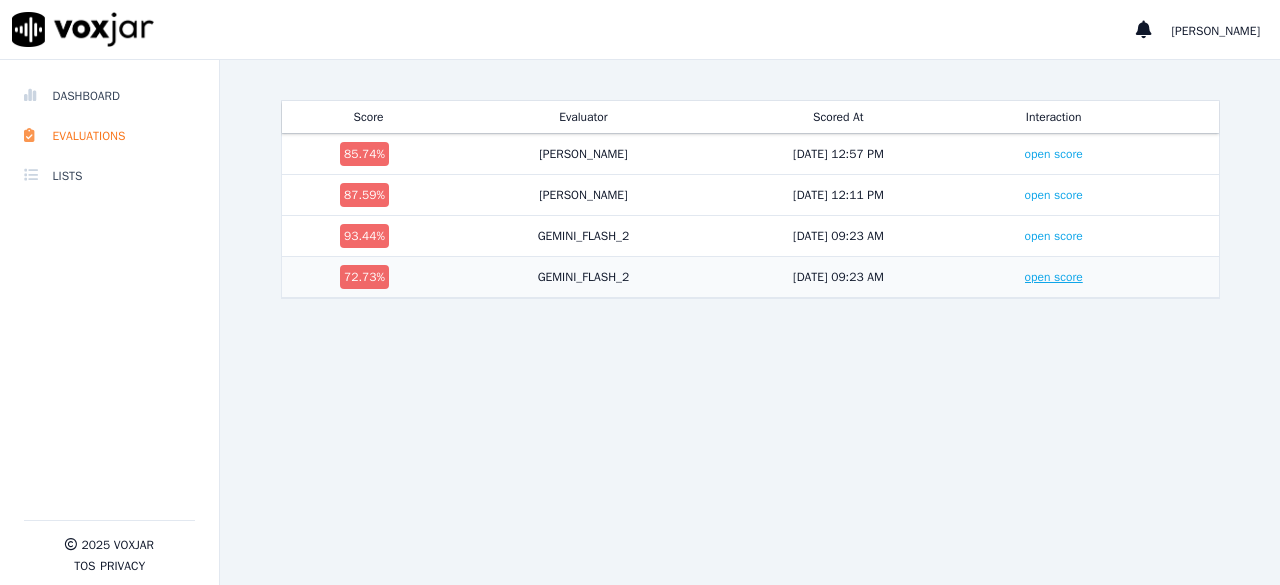 click on "open score" at bounding box center [1054, 277] 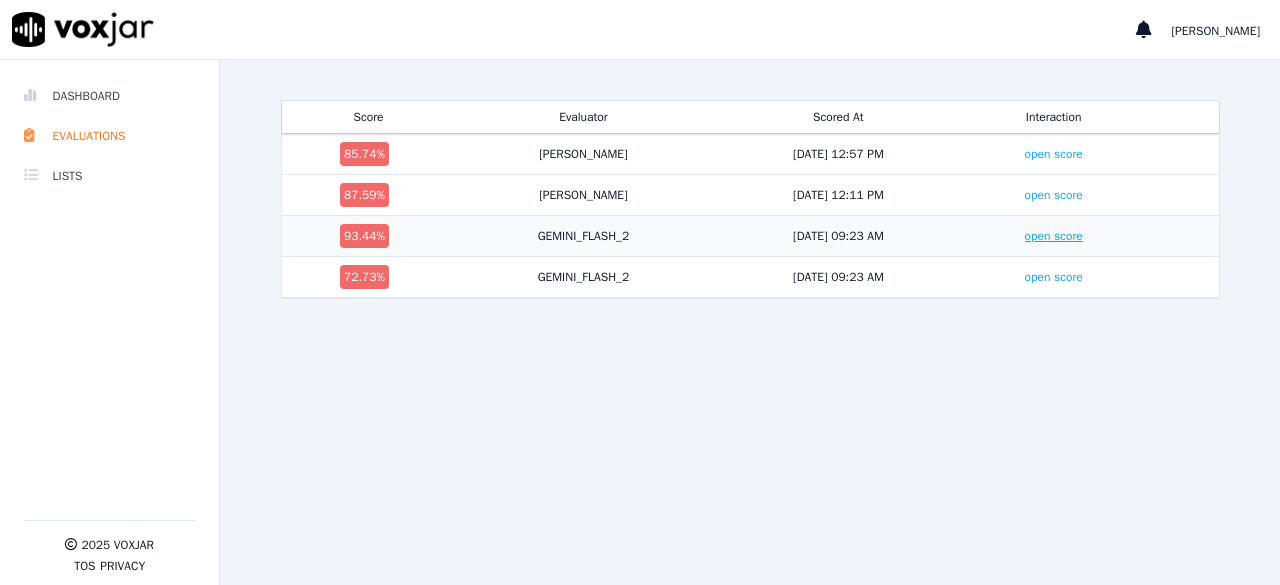 click on "open score" at bounding box center (1054, 236) 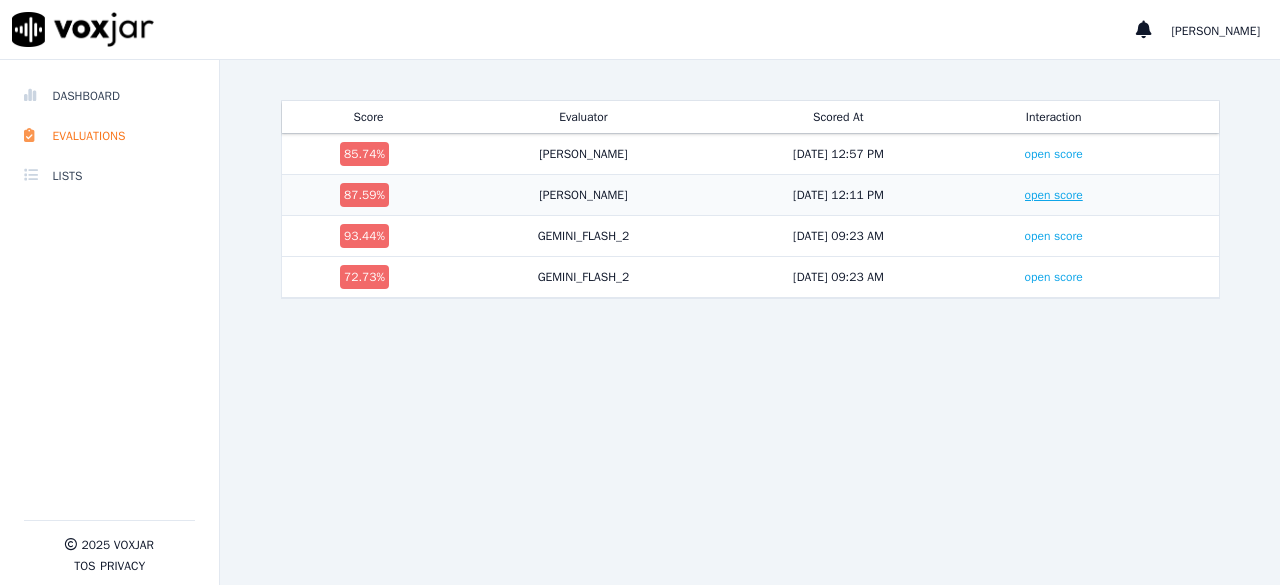 click on "open score" at bounding box center [1054, 195] 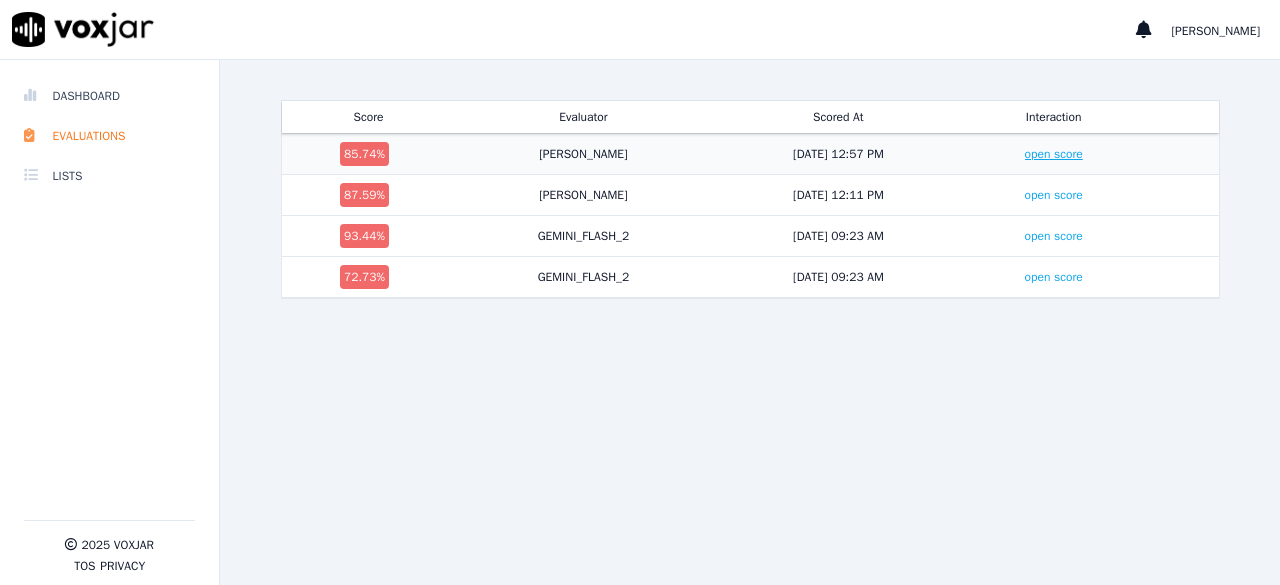 click on "open score" at bounding box center (1054, 154) 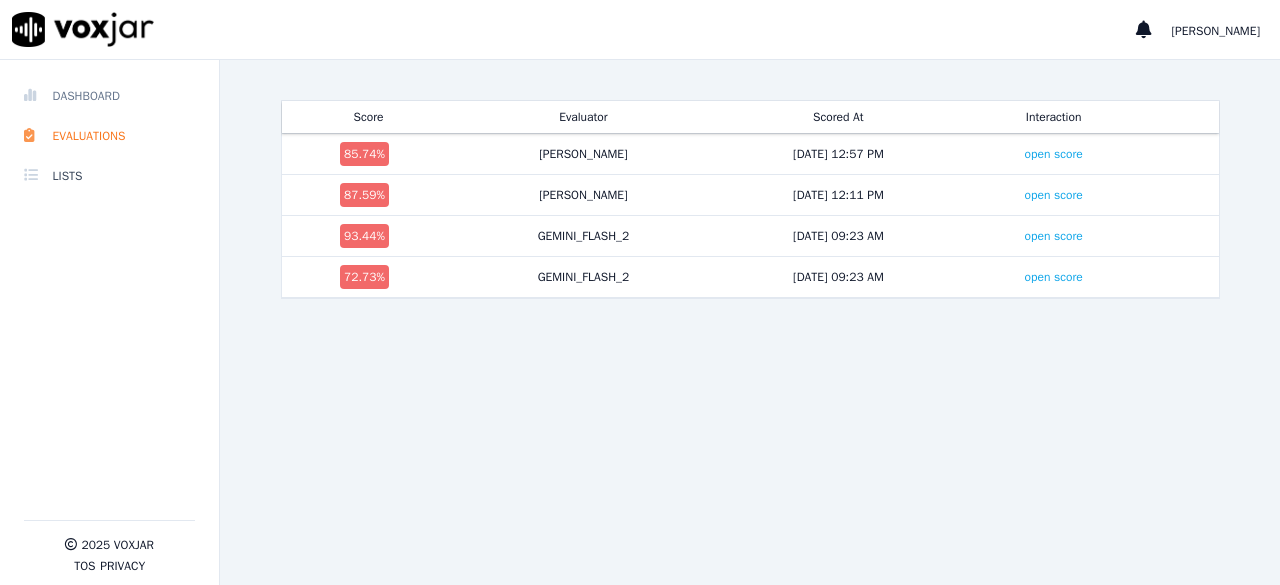 click on "Dashboard" at bounding box center [109, 96] 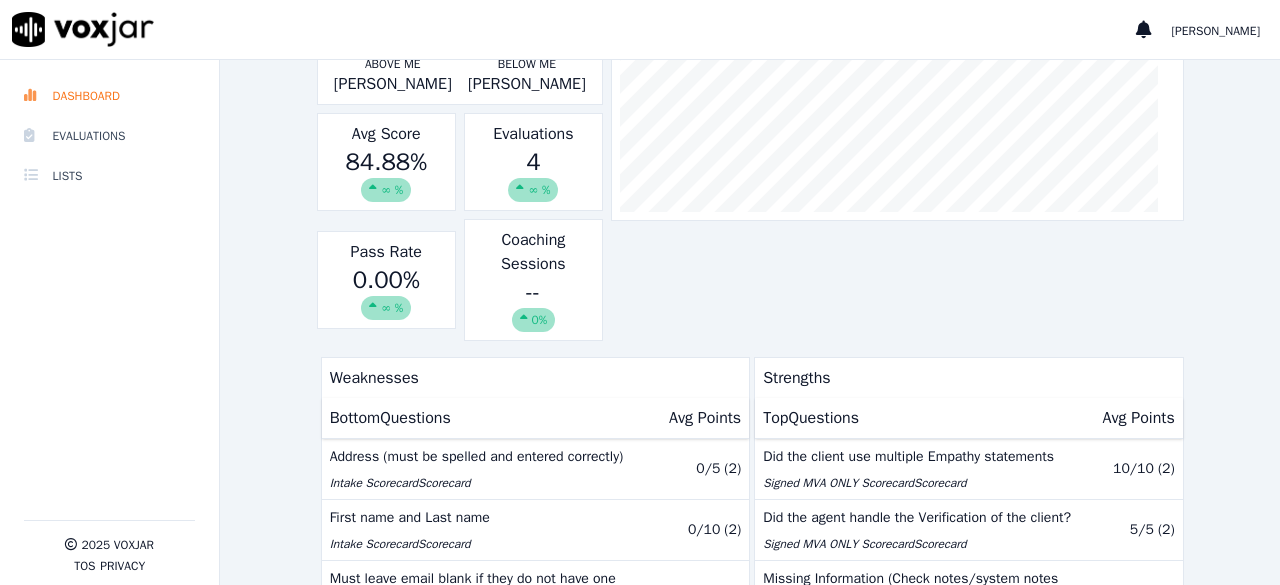 scroll, scrollTop: 272, scrollLeft: 0, axis: vertical 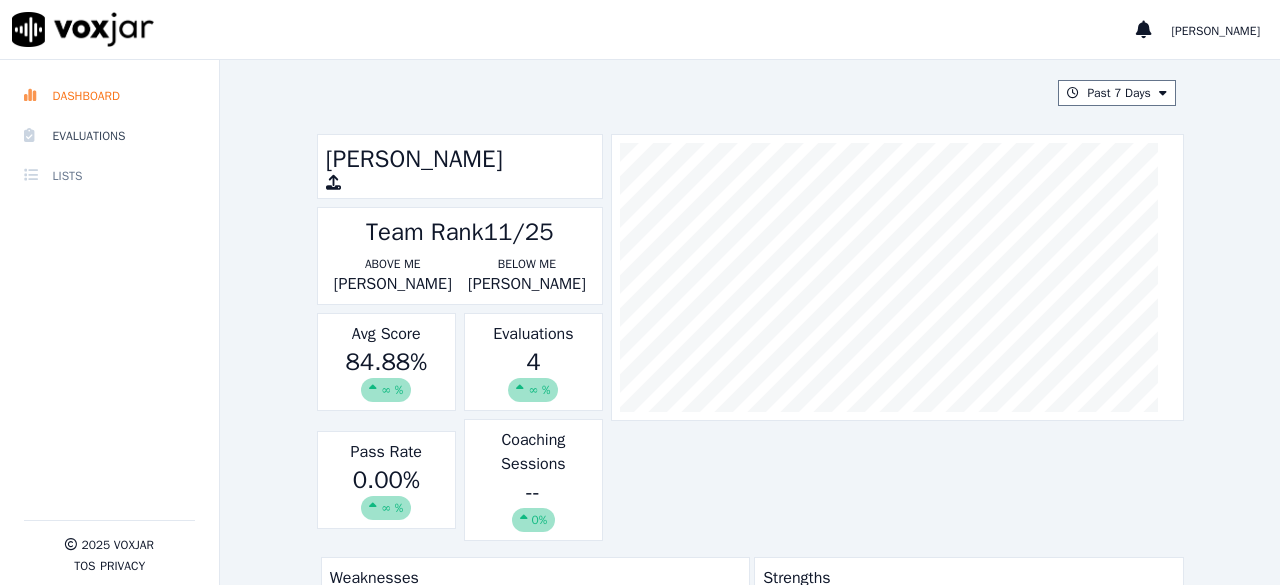 click on "Lists" at bounding box center [109, 176] 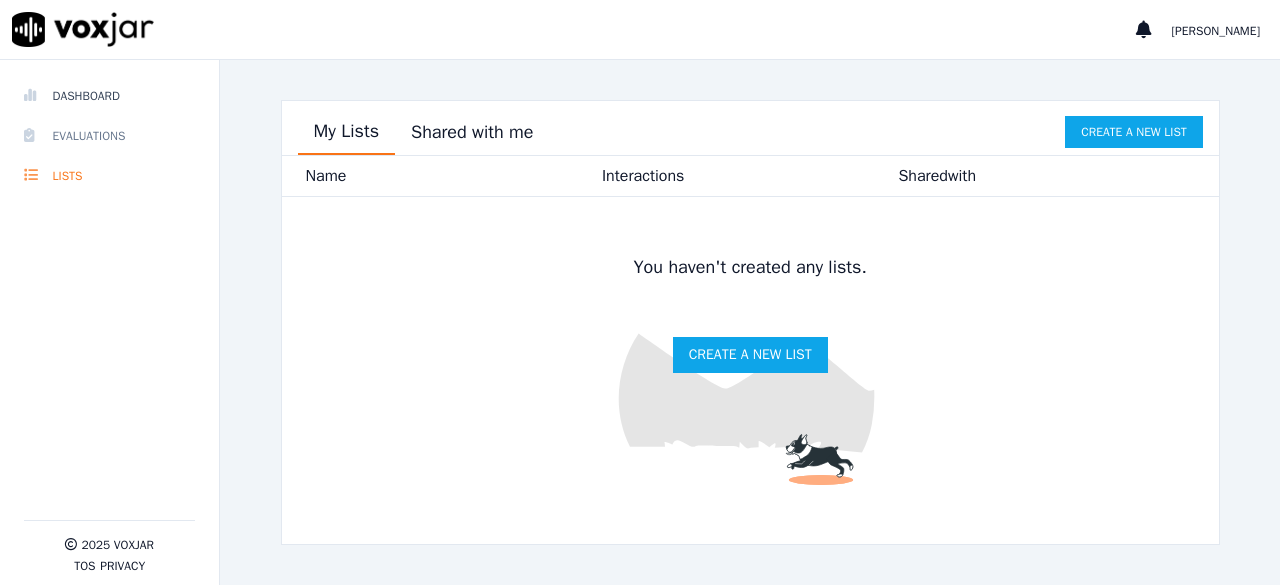 click on "Evaluations" at bounding box center (109, 136) 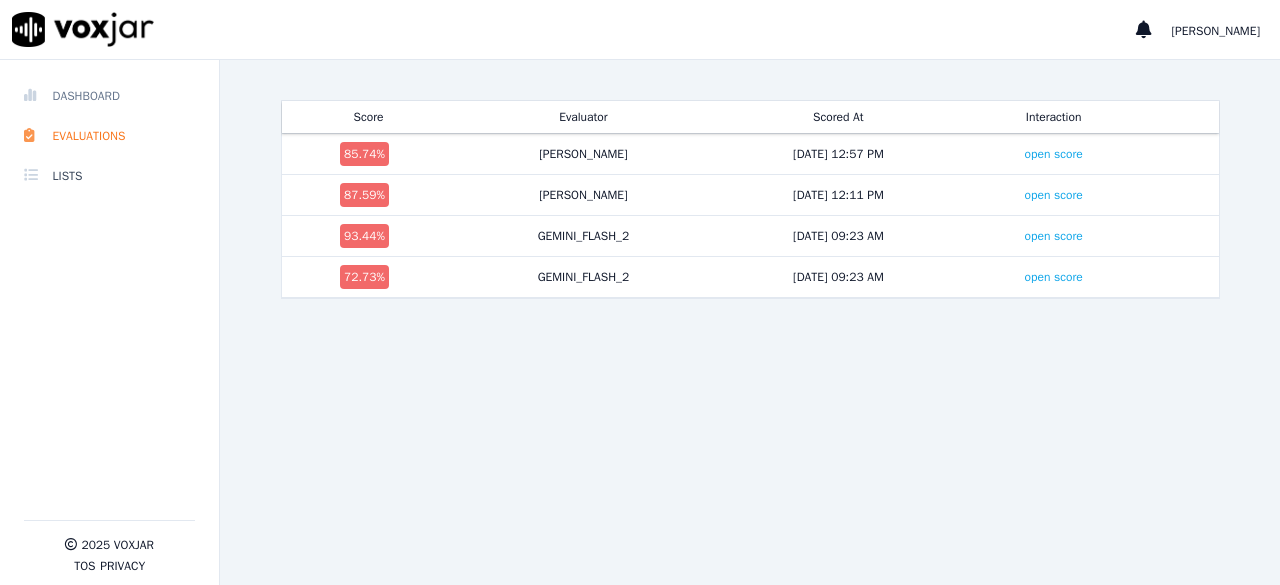click on "Dashboard" at bounding box center [109, 96] 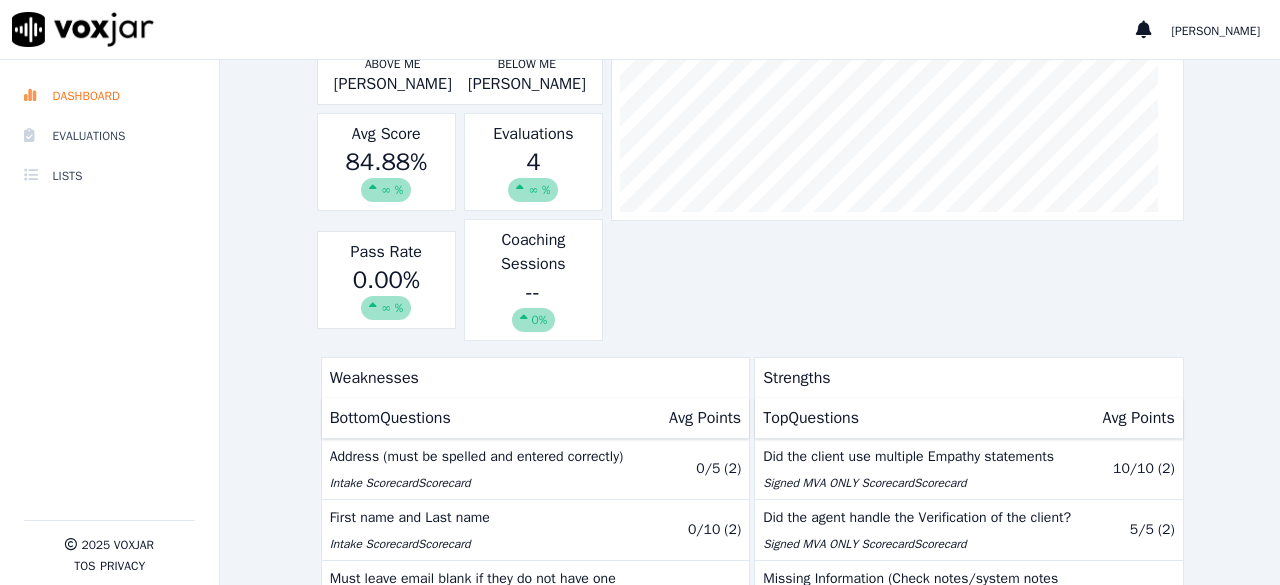 scroll, scrollTop: 0, scrollLeft: 0, axis: both 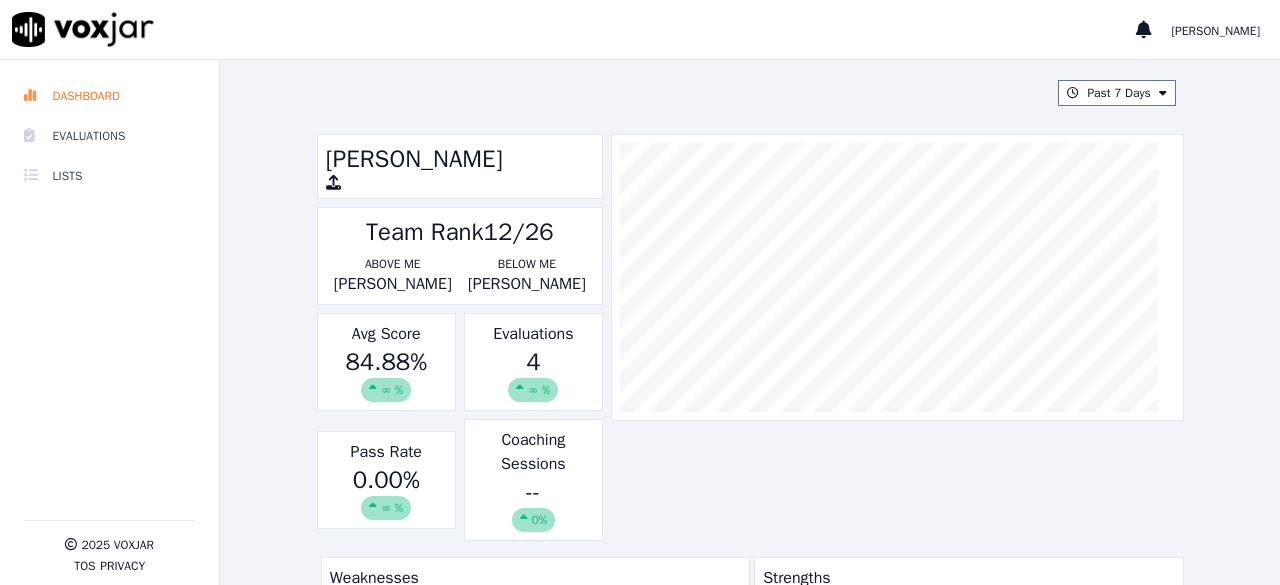 click on "4     ∞ %" at bounding box center [533, 374] 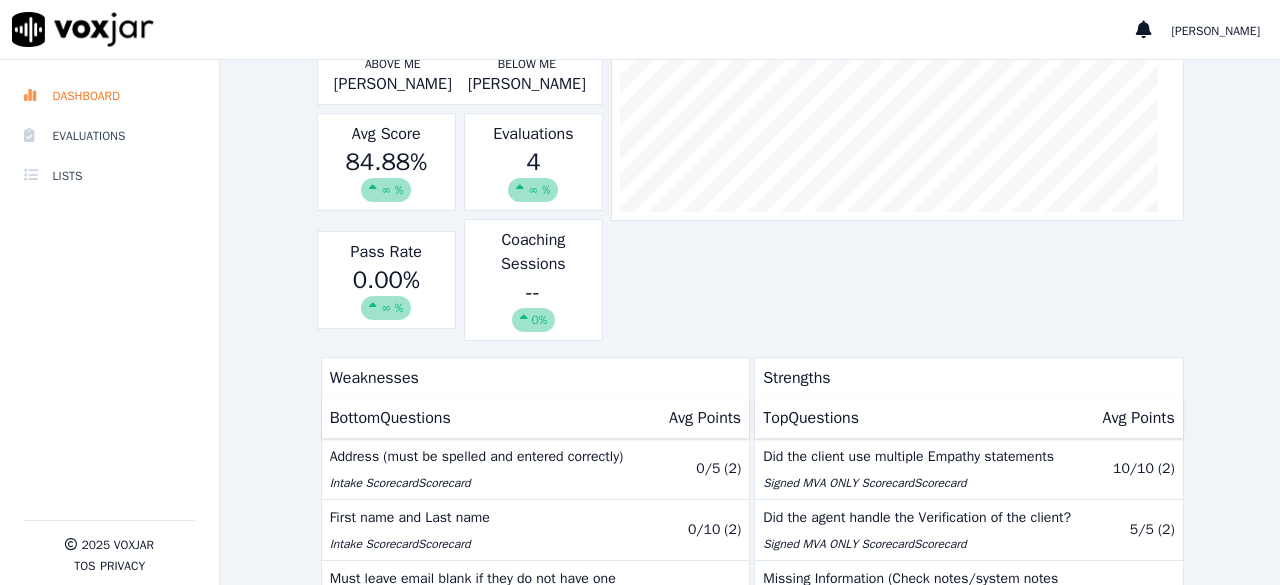 scroll, scrollTop: 0, scrollLeft: 0, axis: both 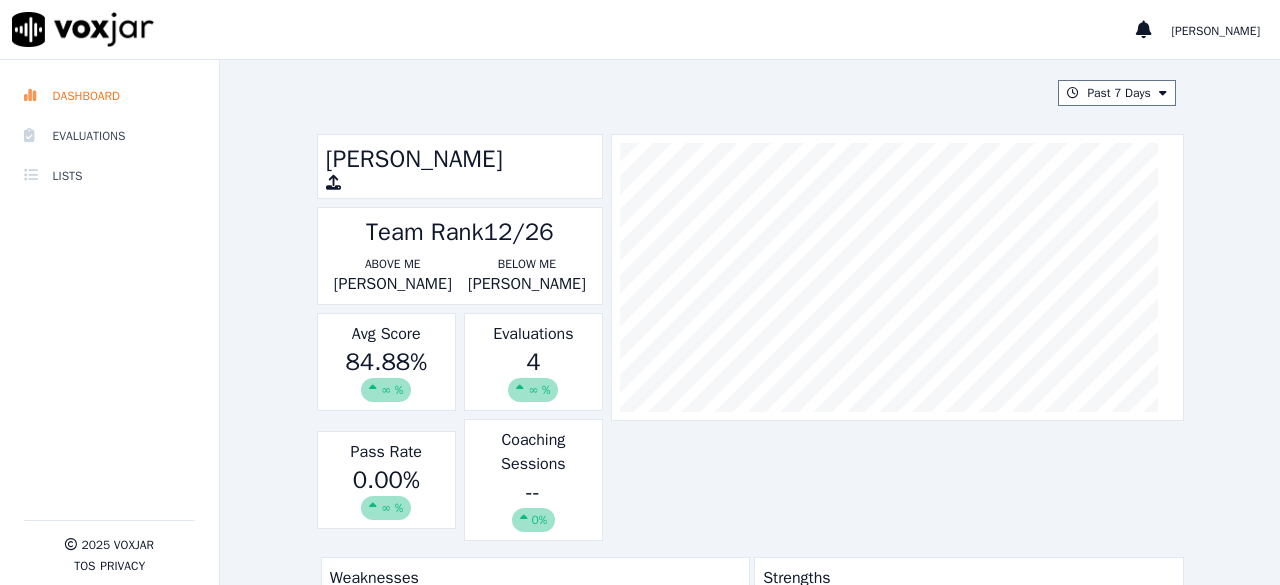 click on "84.88 %
∞ %" at bounding box center (386, 374) 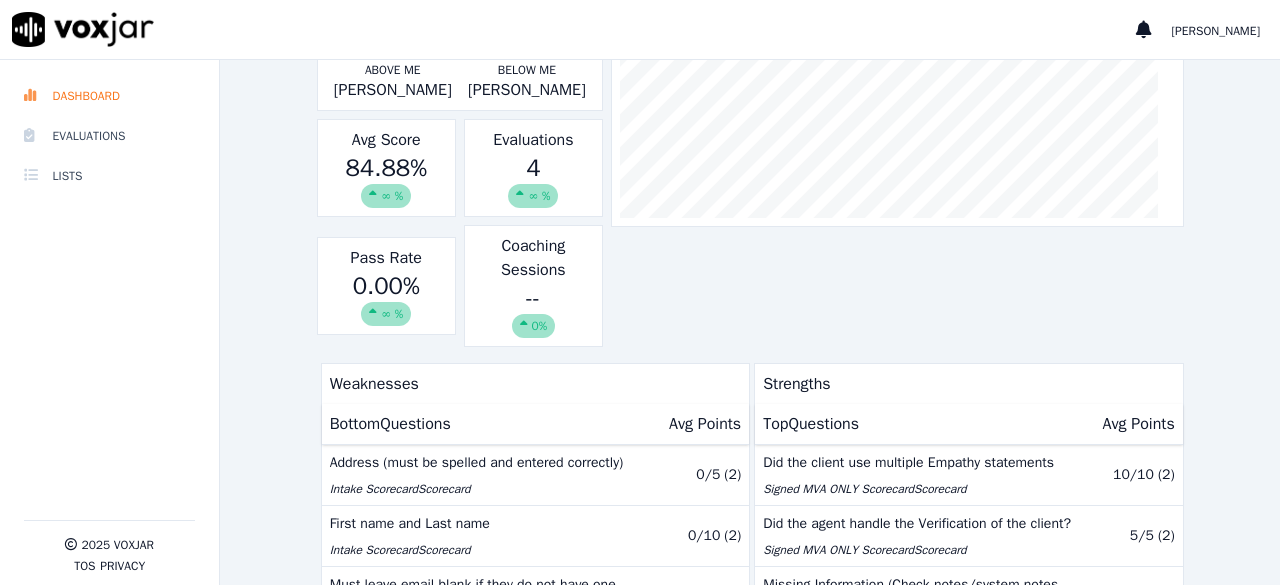 scroll, scrollTop: 272, scrollLeft: 0, axis: vertical 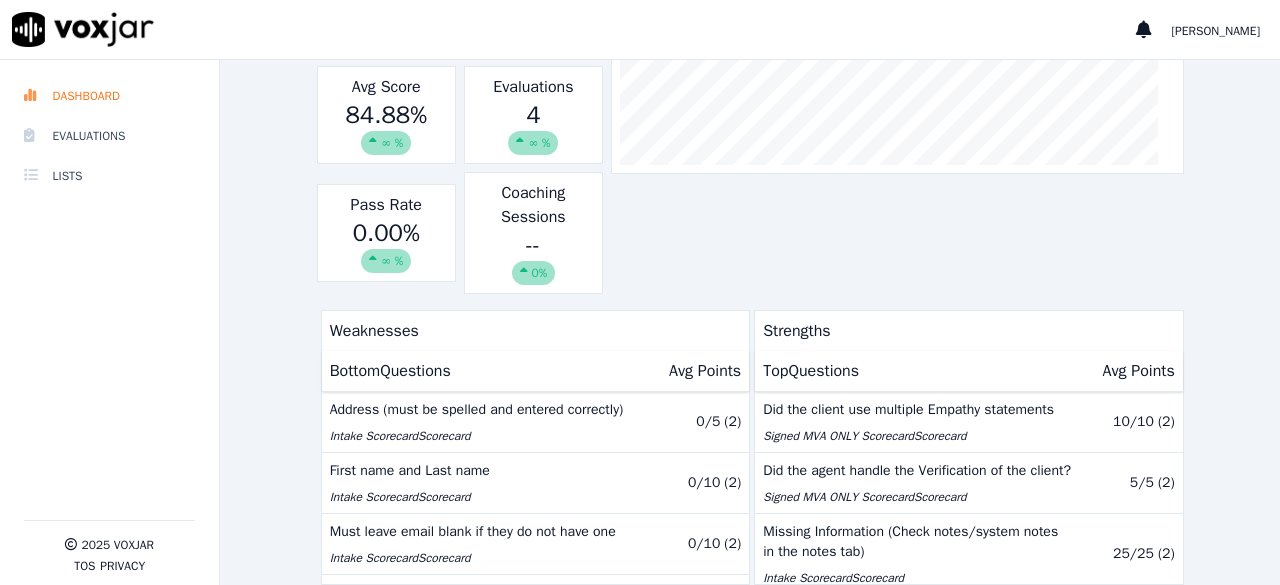 click at bounding box center [520, 141] 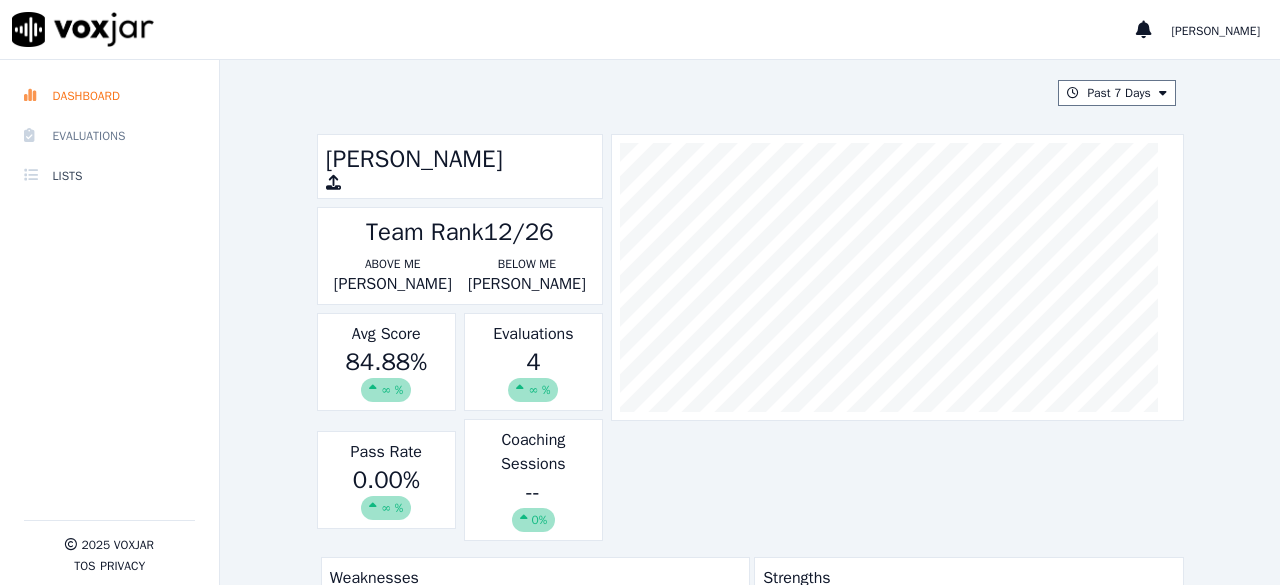 click on "Evaluations" at bounding box center [109, 136] 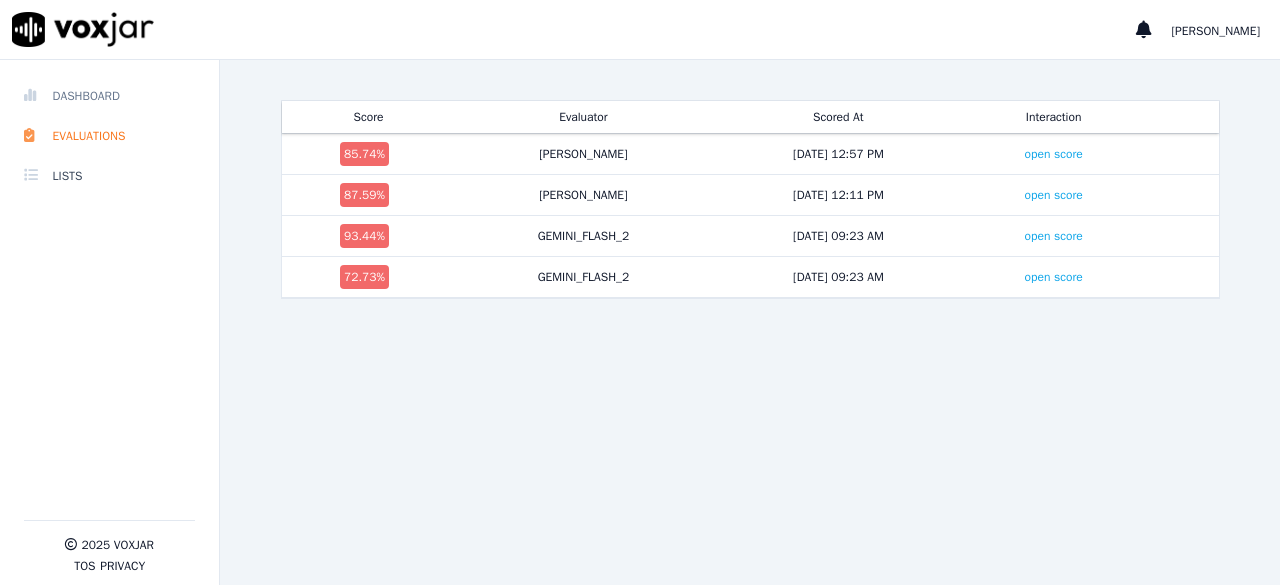 click on "Dashboard" at bounding box center (109, 96) 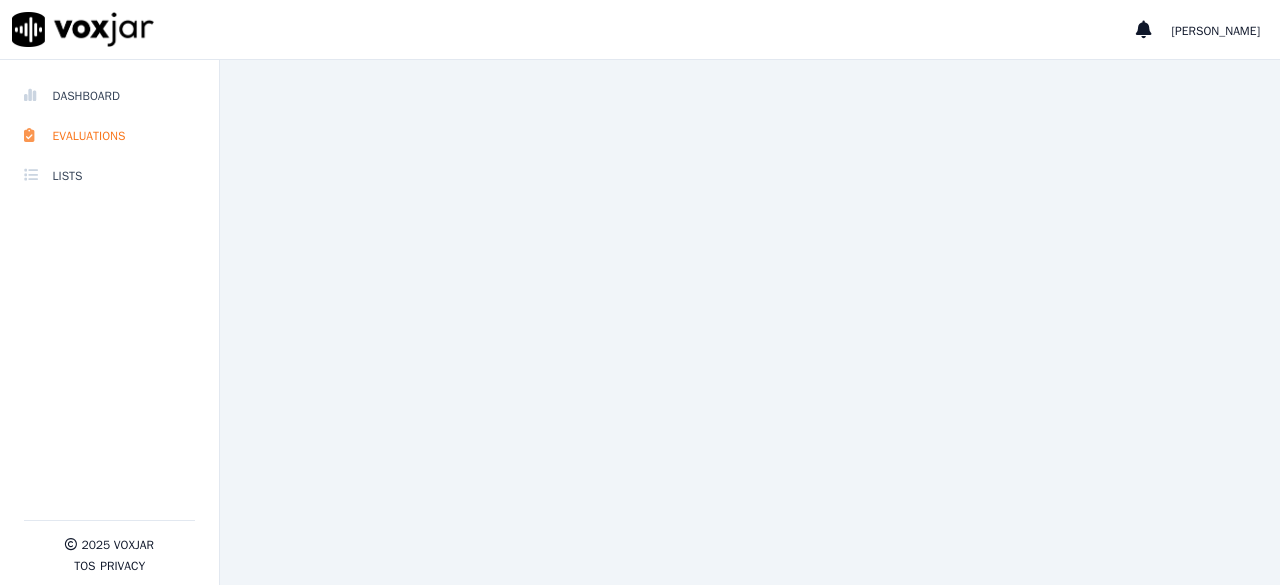 scroll, scrollTop: 0, scrollLeft: 0, axis: both 